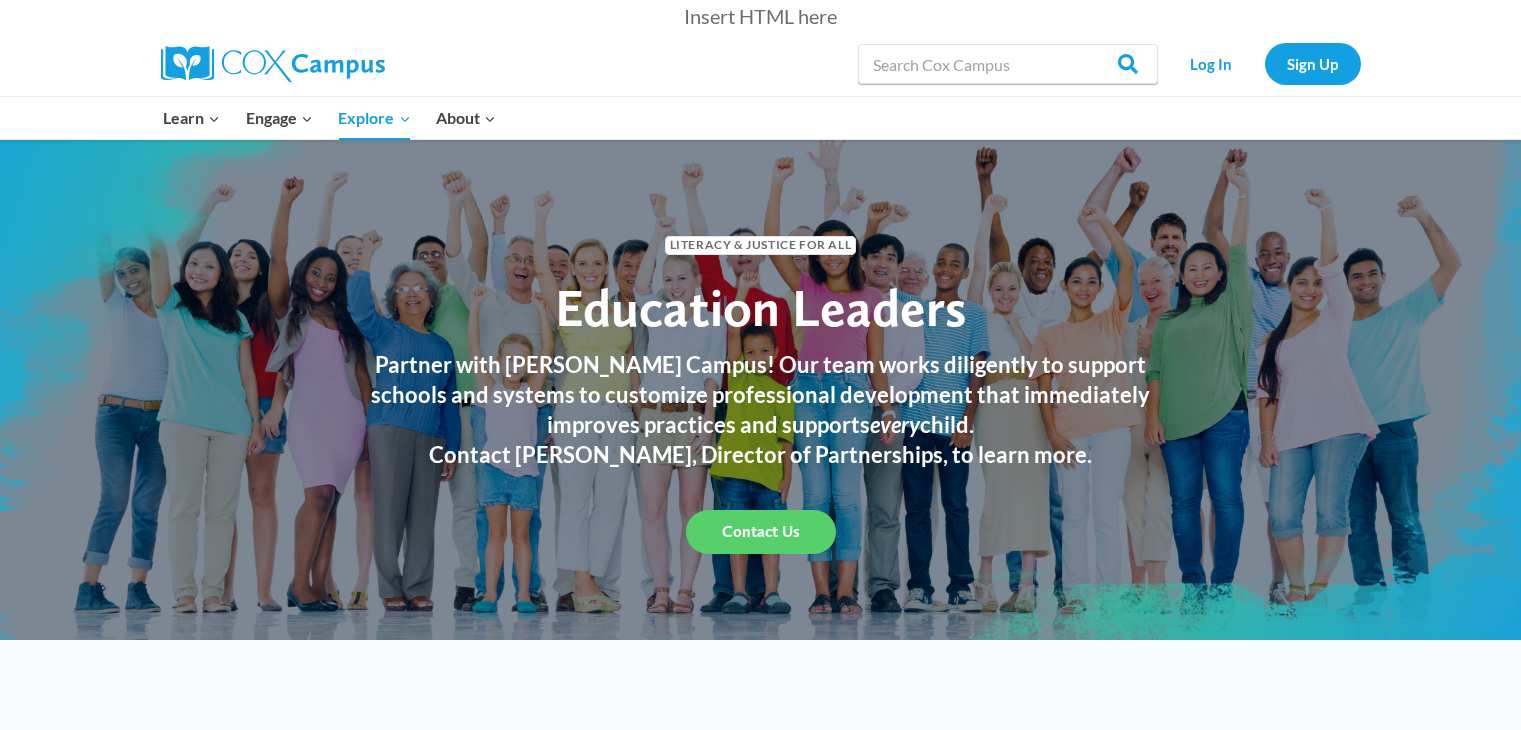 scroll, scrollTop: 0, scrollLeft: 0, axis: both 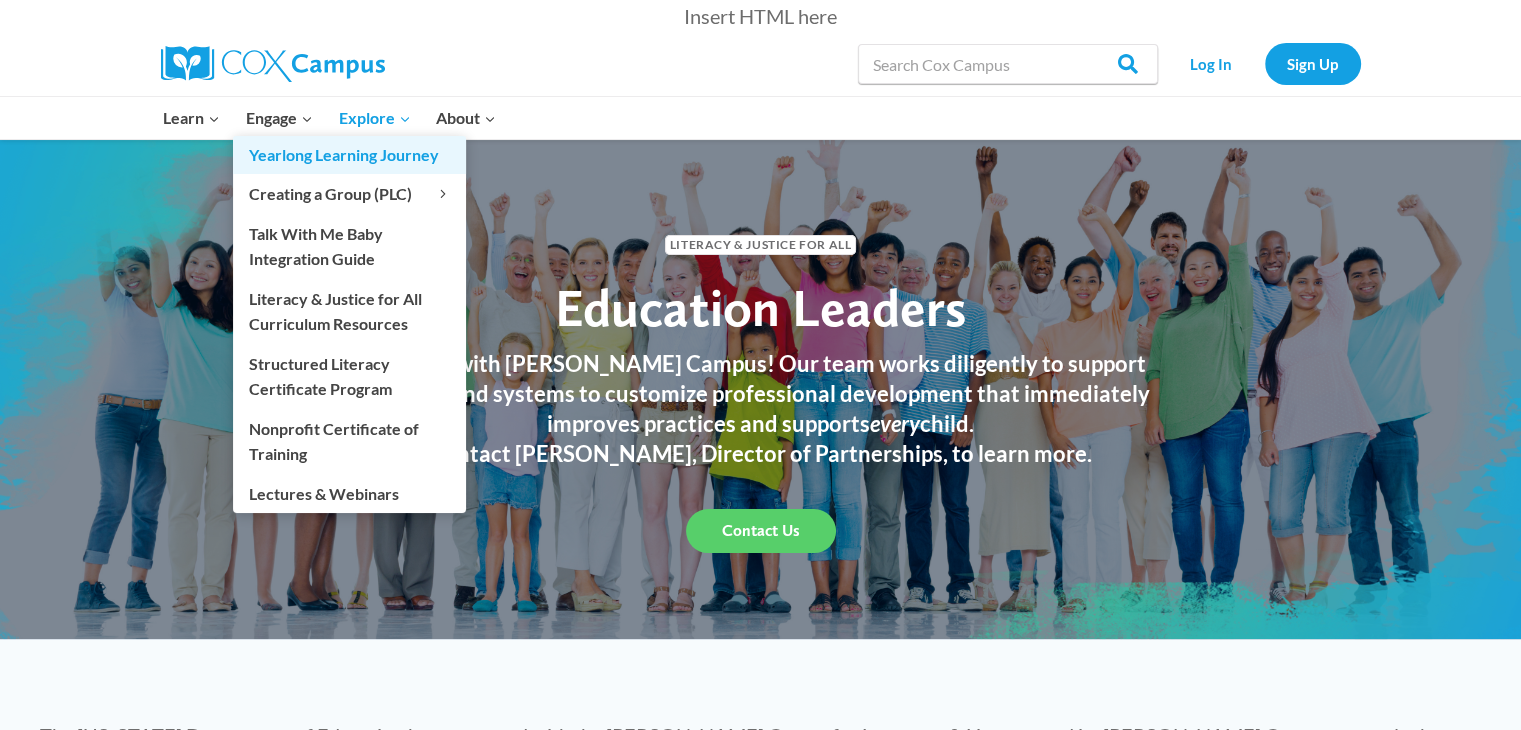 click on "Yearlong Learning Journey" at bounding box center (349, 155) 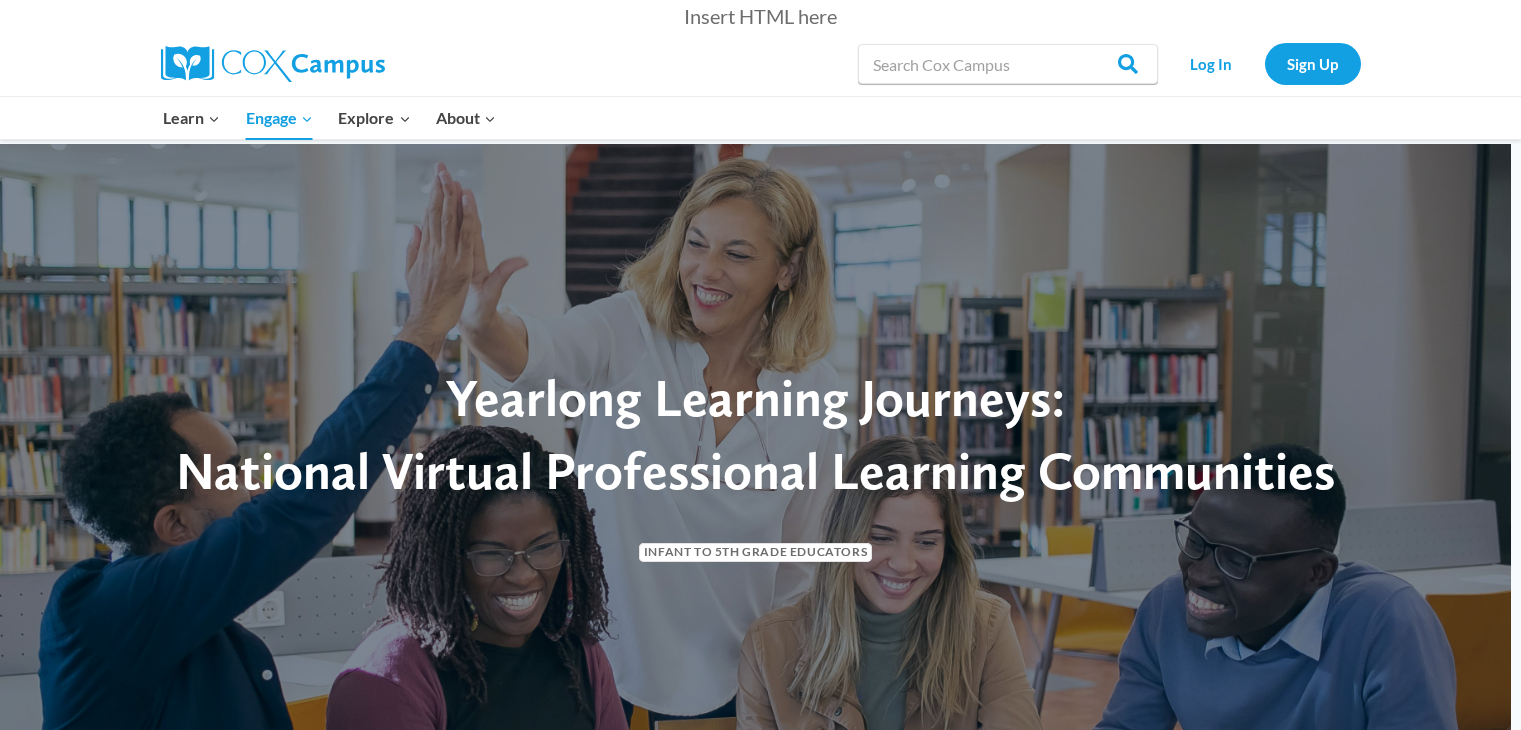 scroll, scrollTop: 0, scrollLeft: 0, axis: both 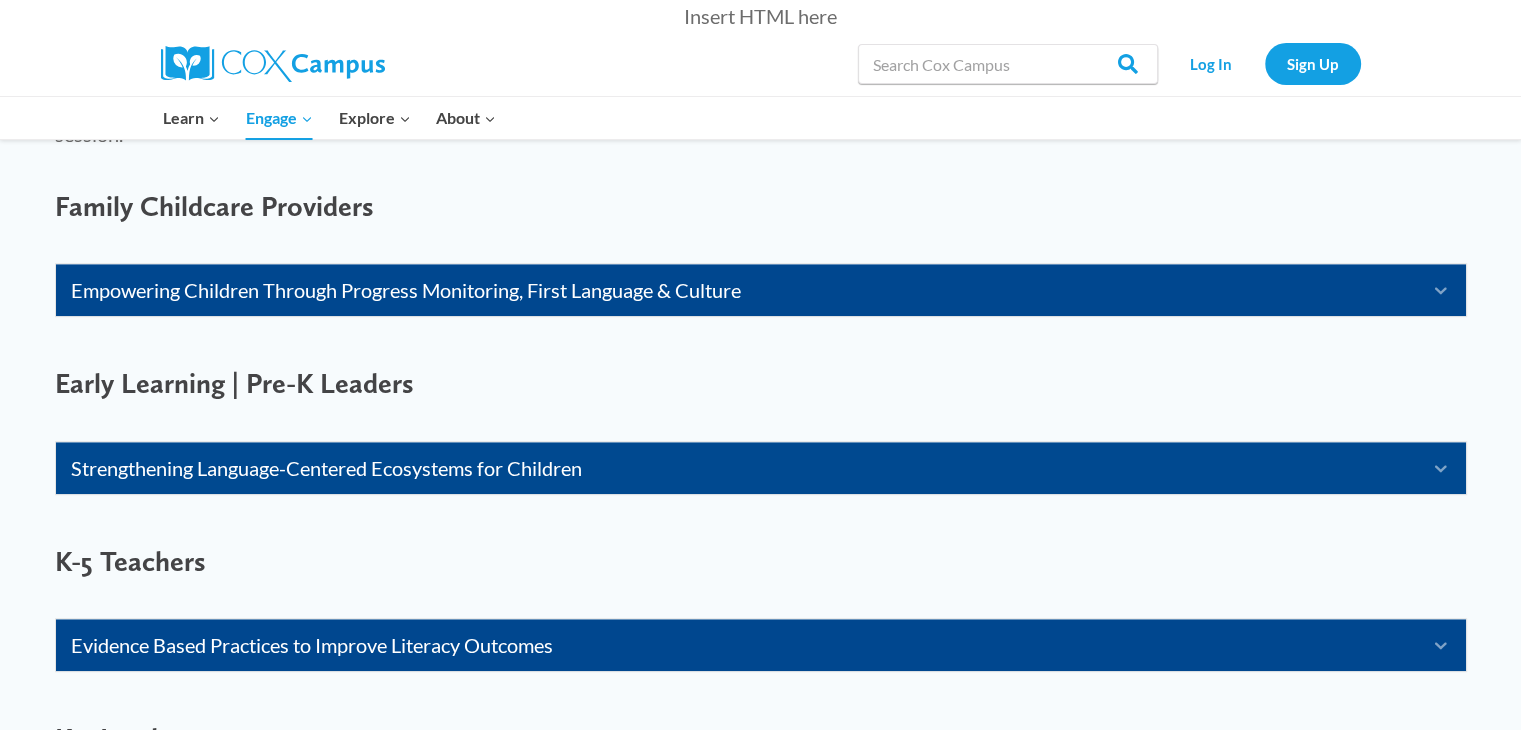 drag, startPoint x: 1528, startPoint y: 102, endPoint x: 1535, endPoint y: 283, distance: 181.13531 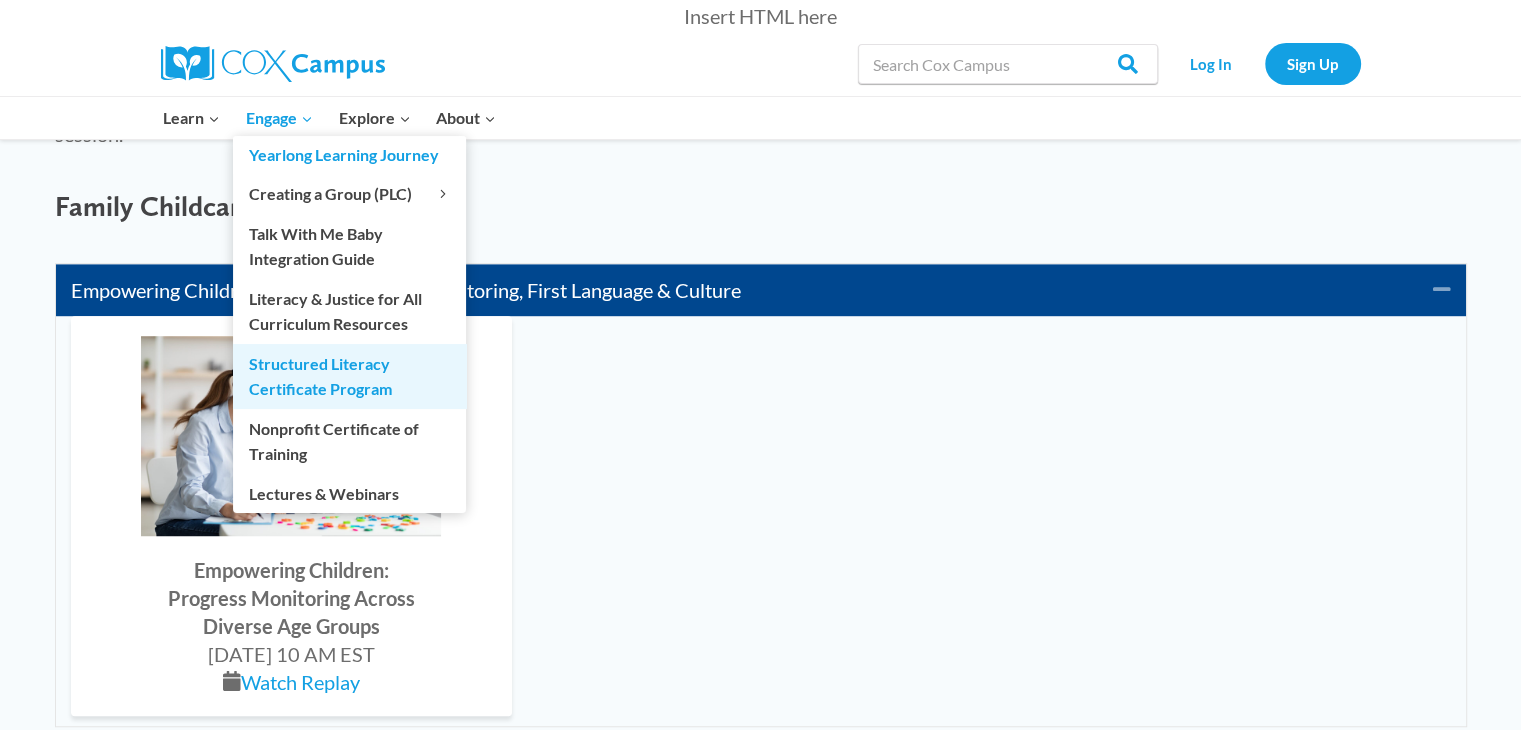 click on "Structured Literacy Certificate Program" at bounding box center [349, 376] 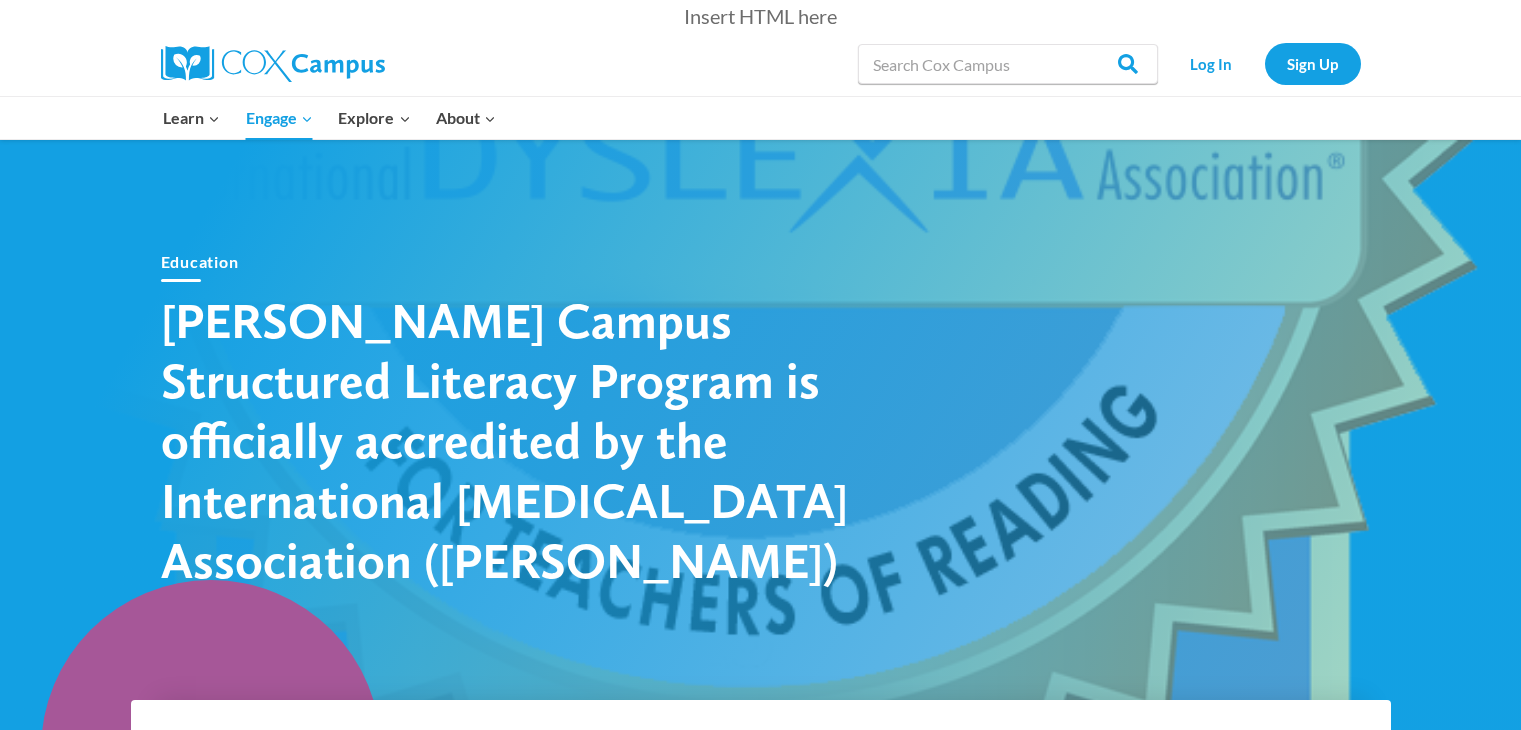 scroll, scrollTop: 0, scrollLeft: 0, axis: both 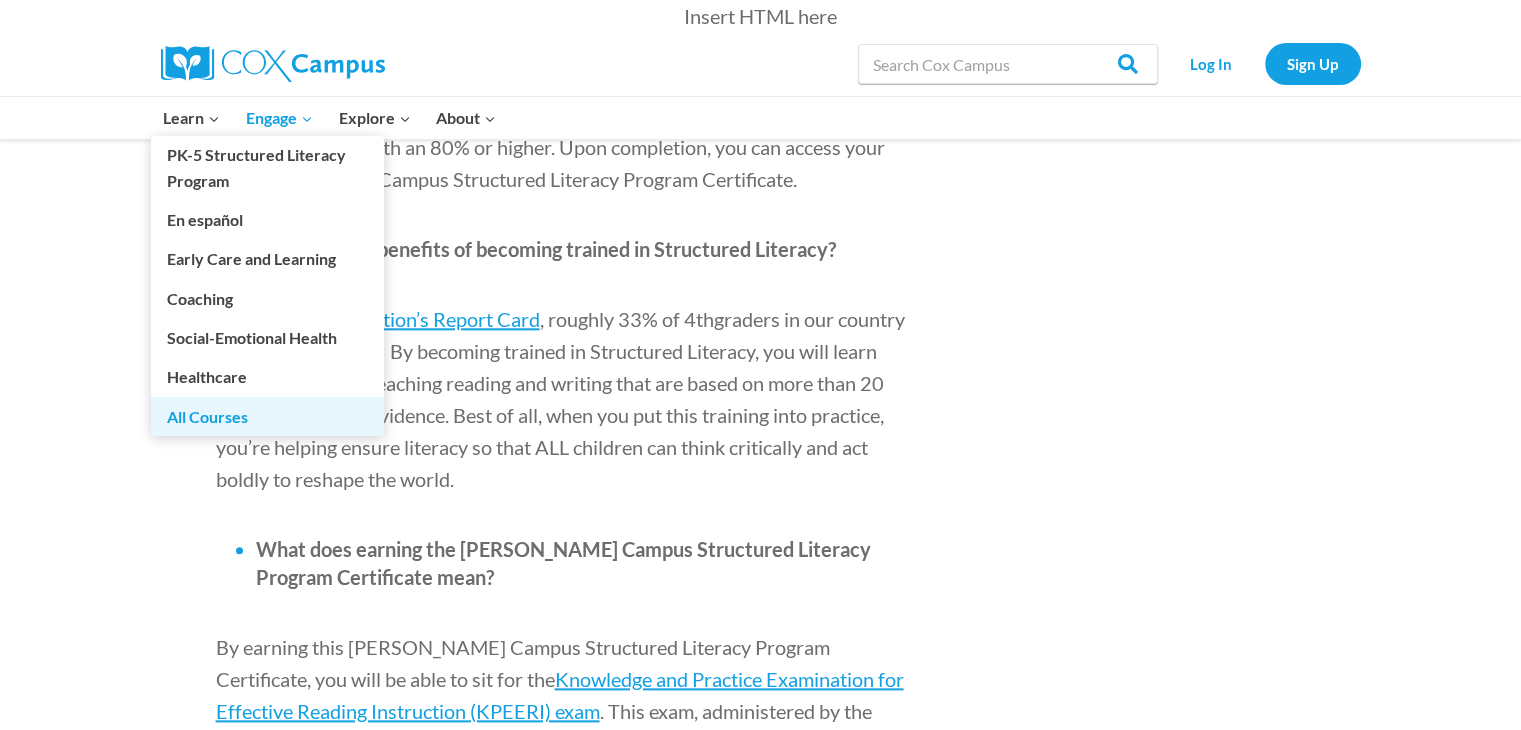 click on "All Courses" at bounding box center (267, 416) 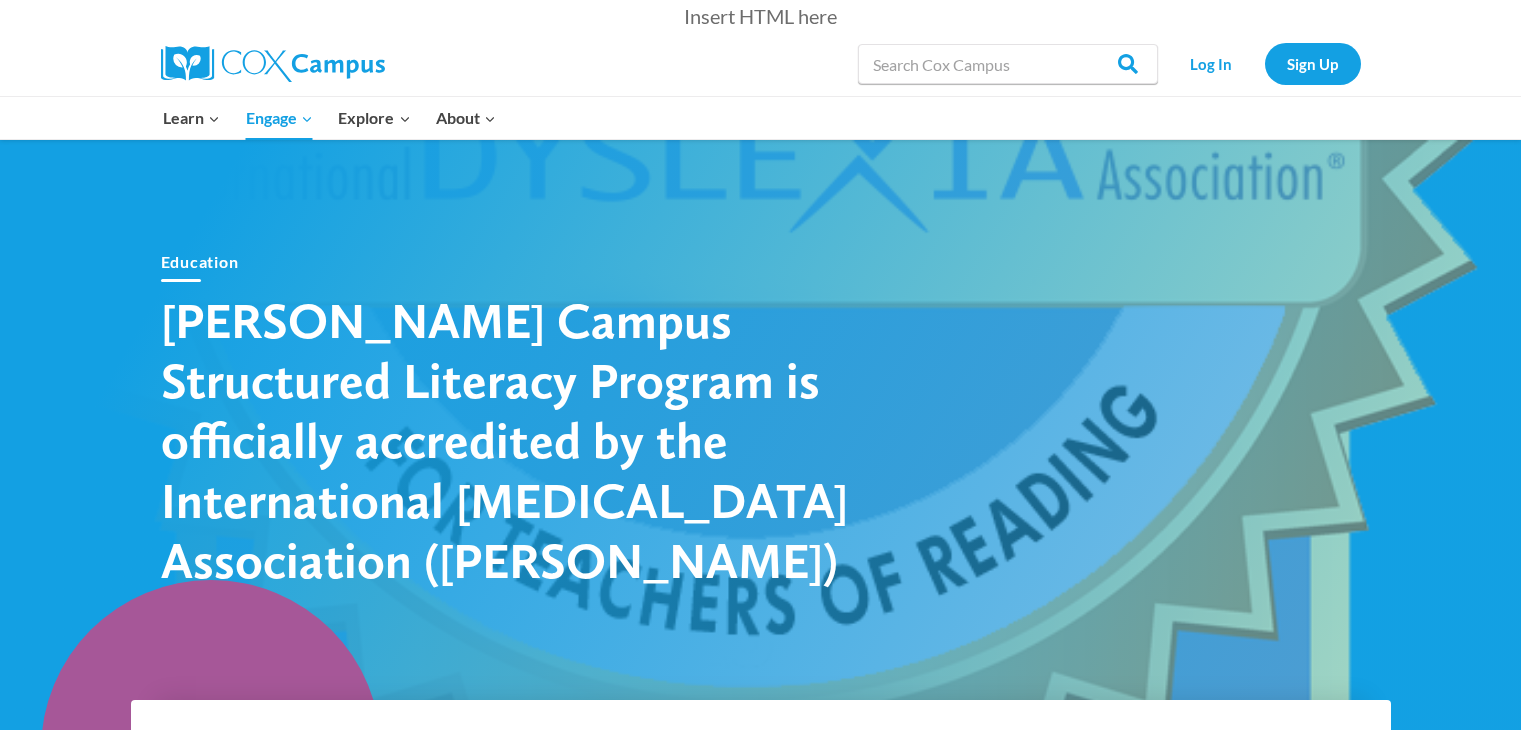 scroll, scrollTop: 0, scrollLeft: 0, axis: both 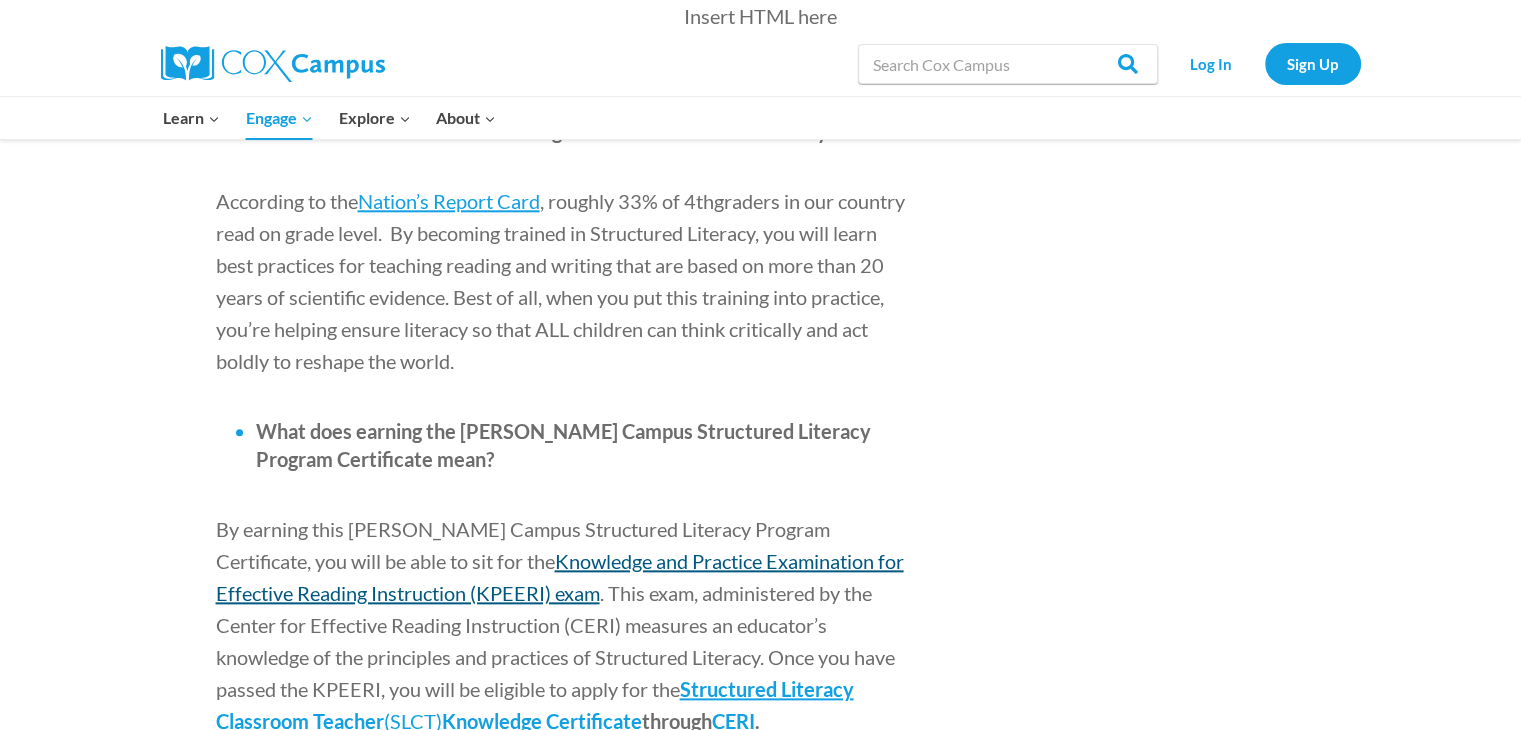 click on "Knowledge and Practice Examination for Effective Reading Instruction (KPEERI) exam" at bounding box center [560, 577] 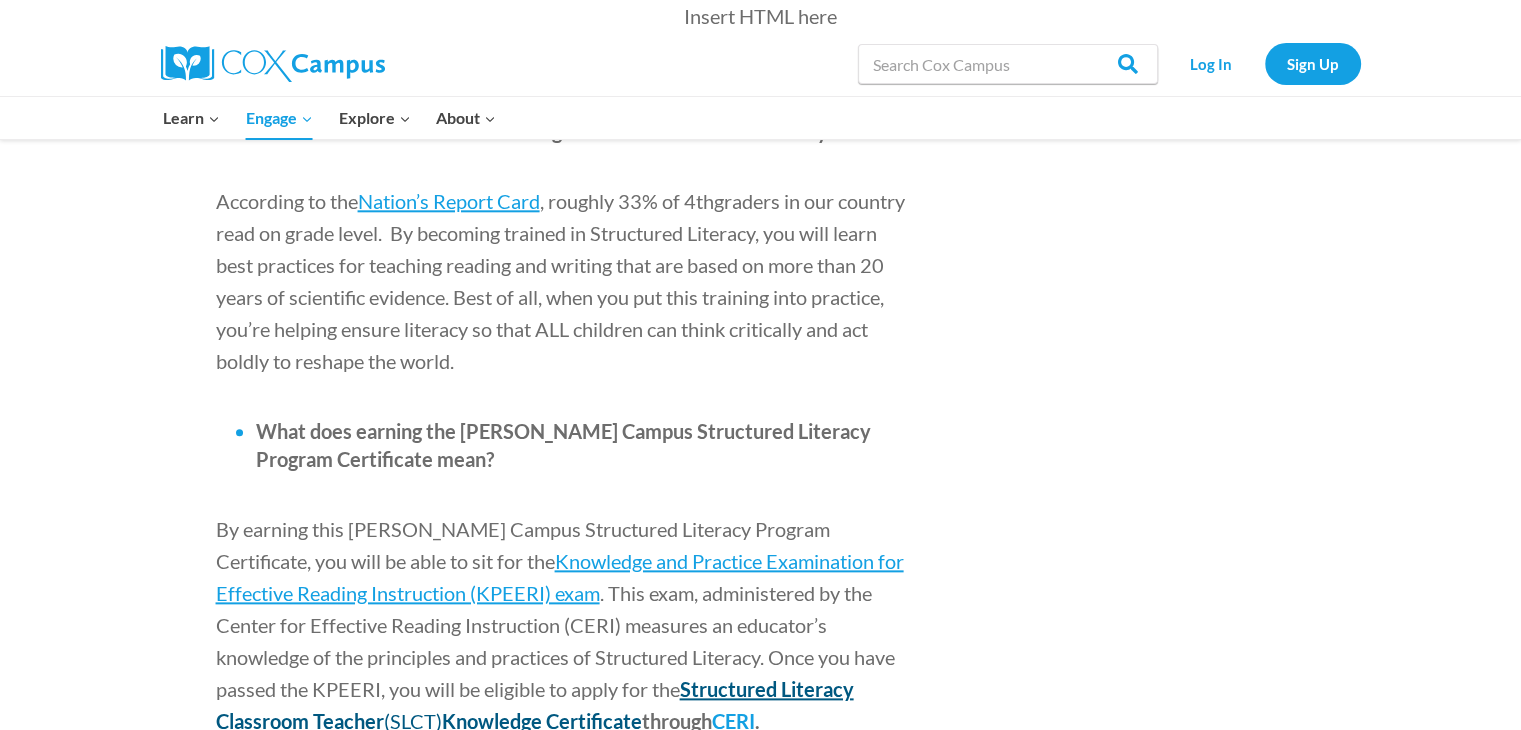 click on "Structured Literacy Classroom Teacher" at bounding box center (535, 705) 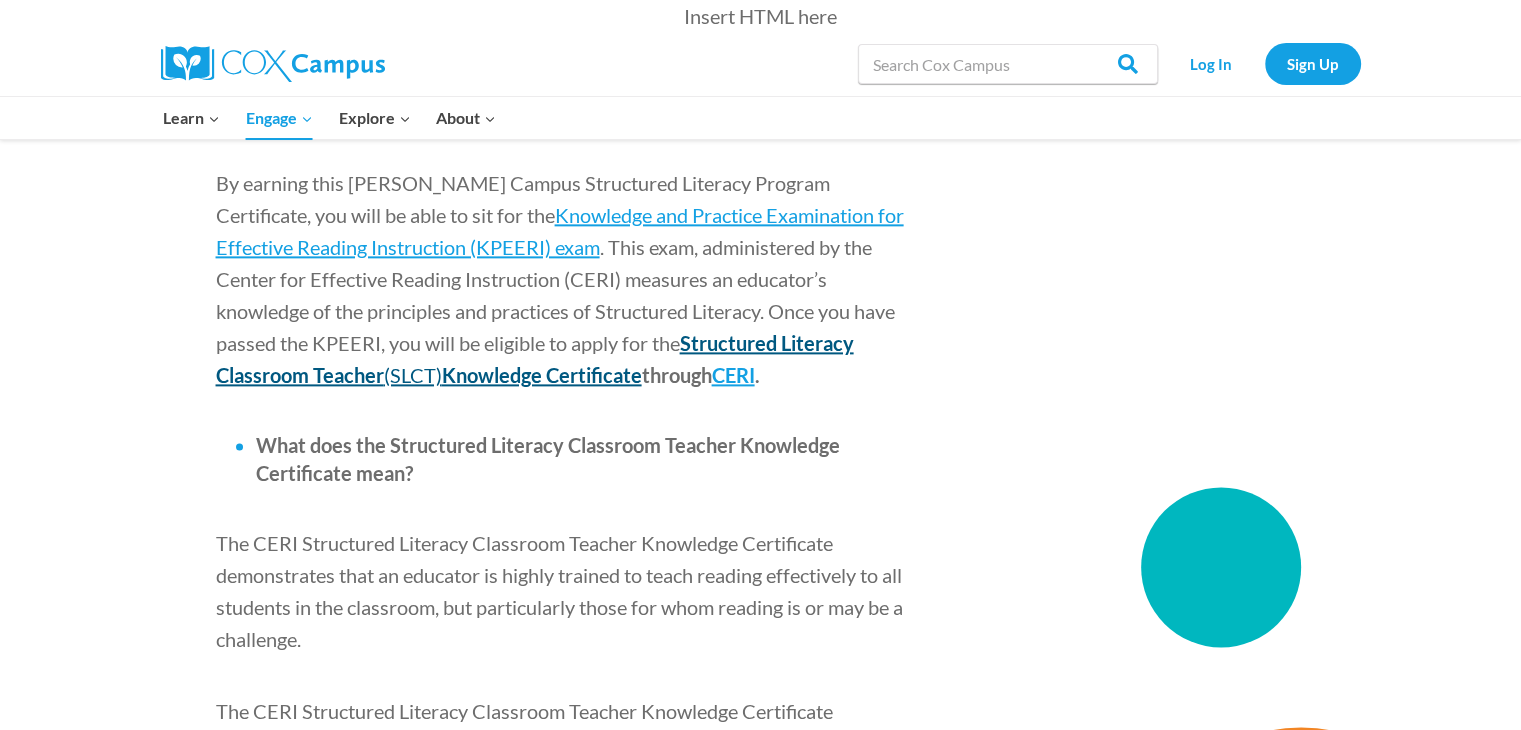 scroll, scrollTop: 2611, scrollLeft: 0, axis: vertical 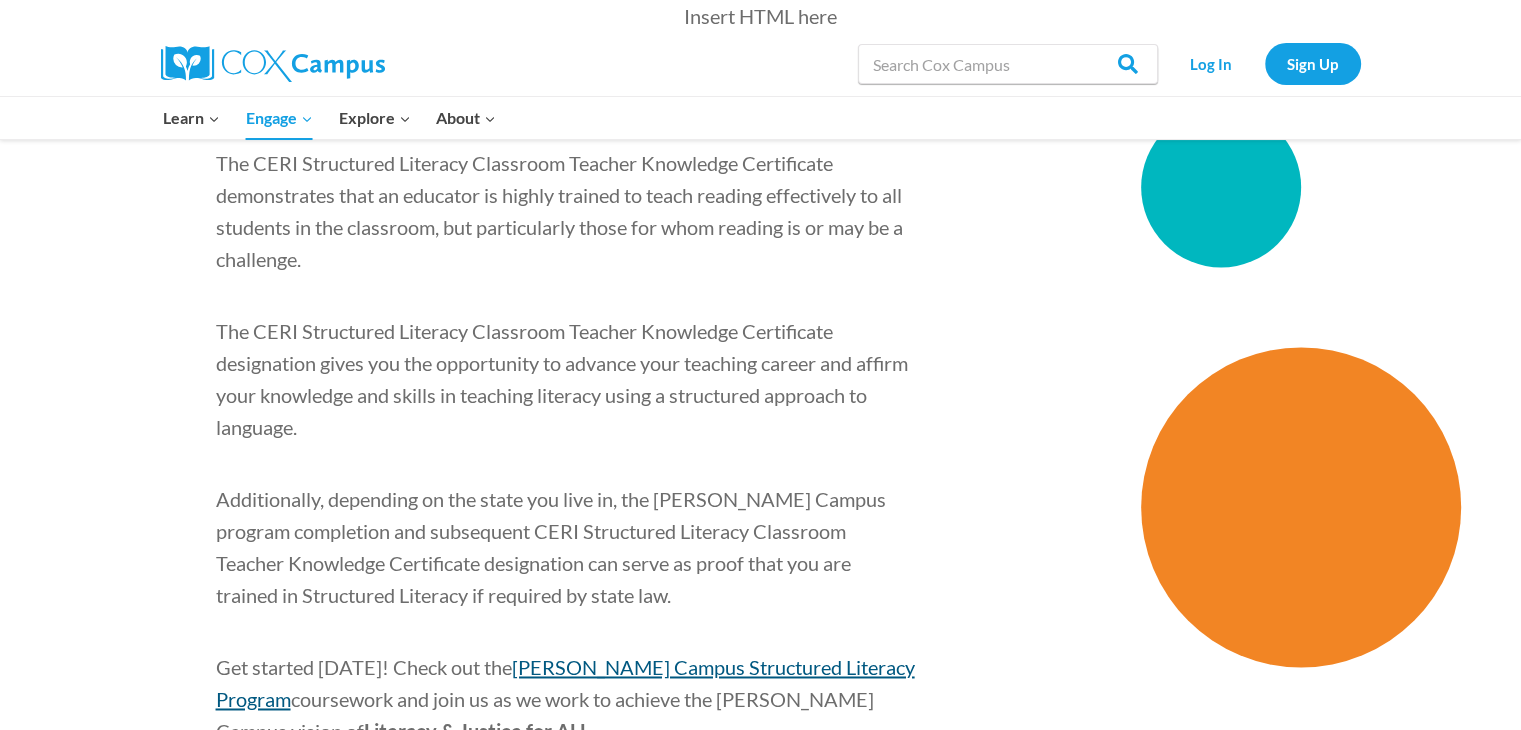 click on "Cox Campus Structured Literacy Program" at bounding box center (565, 683) 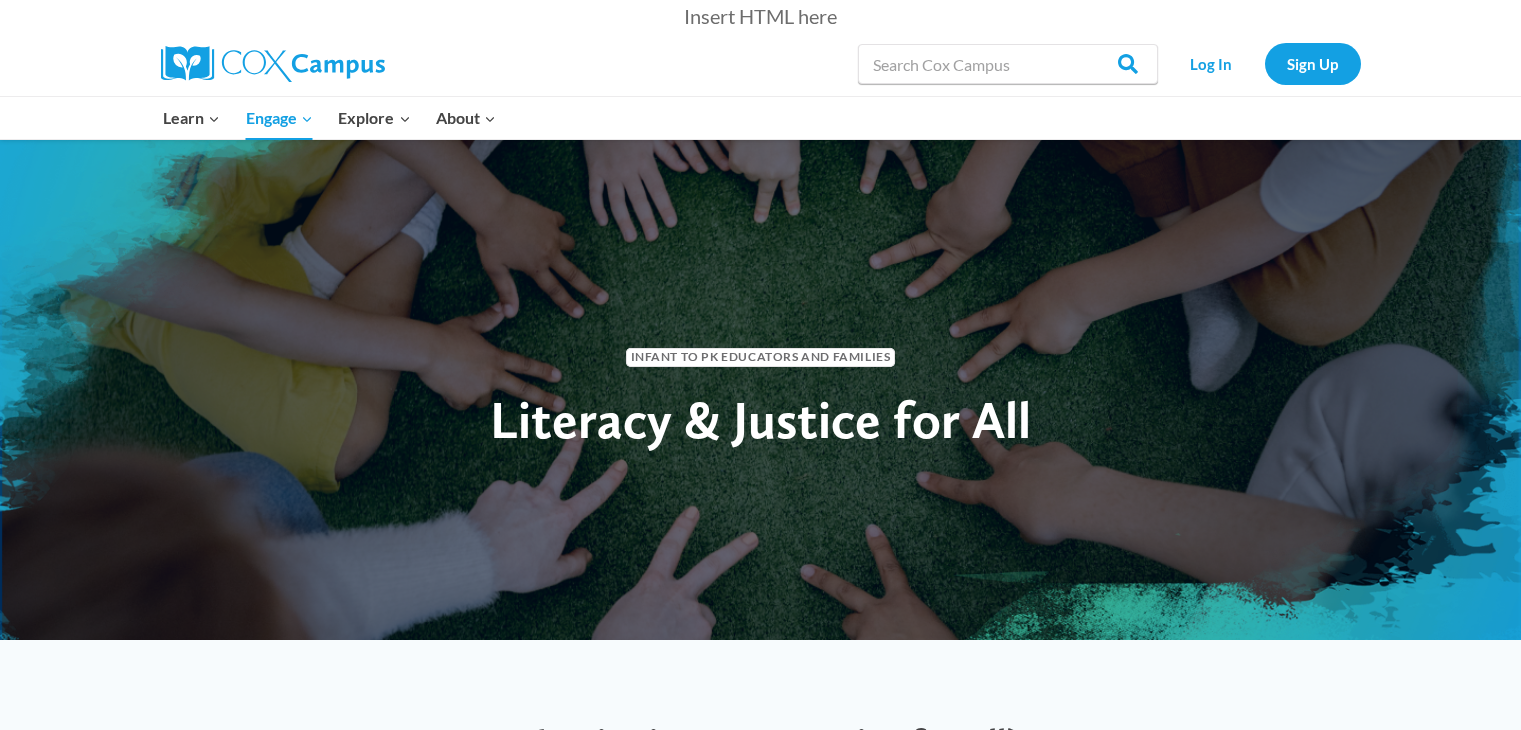 scroll, scrollTop: 0, scrollLeft: 0, axis: both 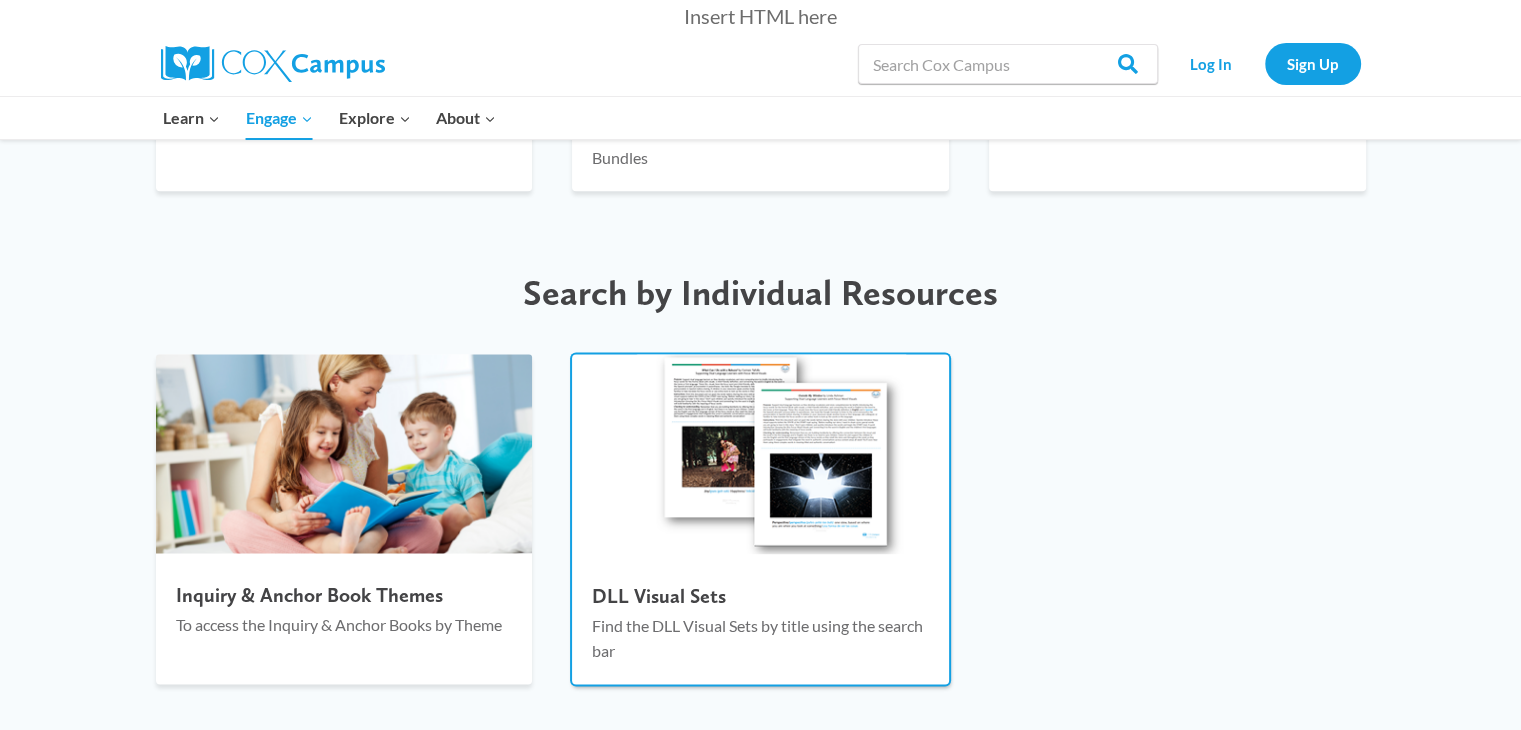 click on "Find the DLL Visual Sets by title using the search bar" at bounding box center [760, 638] 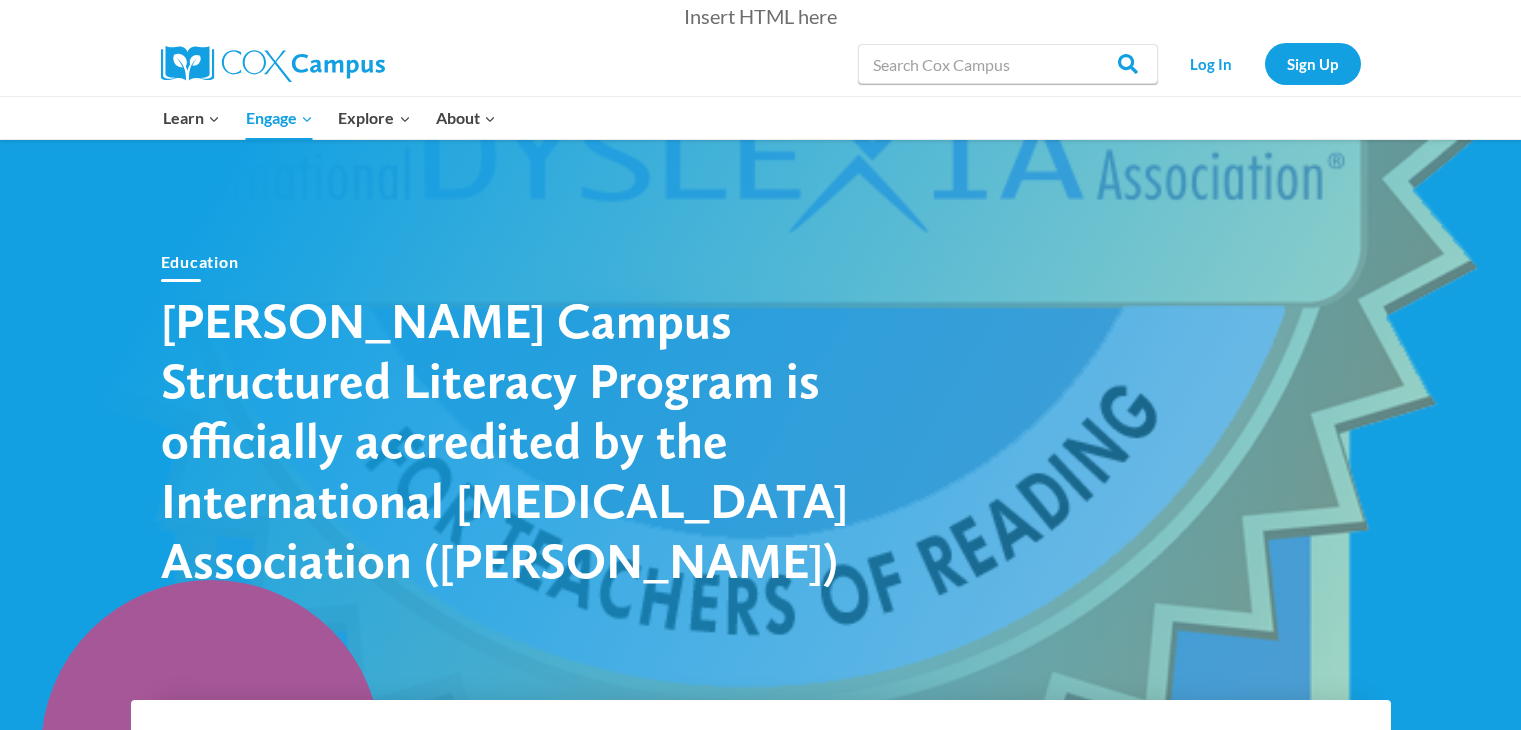 scroll, scrollTop: 0, scrollLeft: 0, axis: both 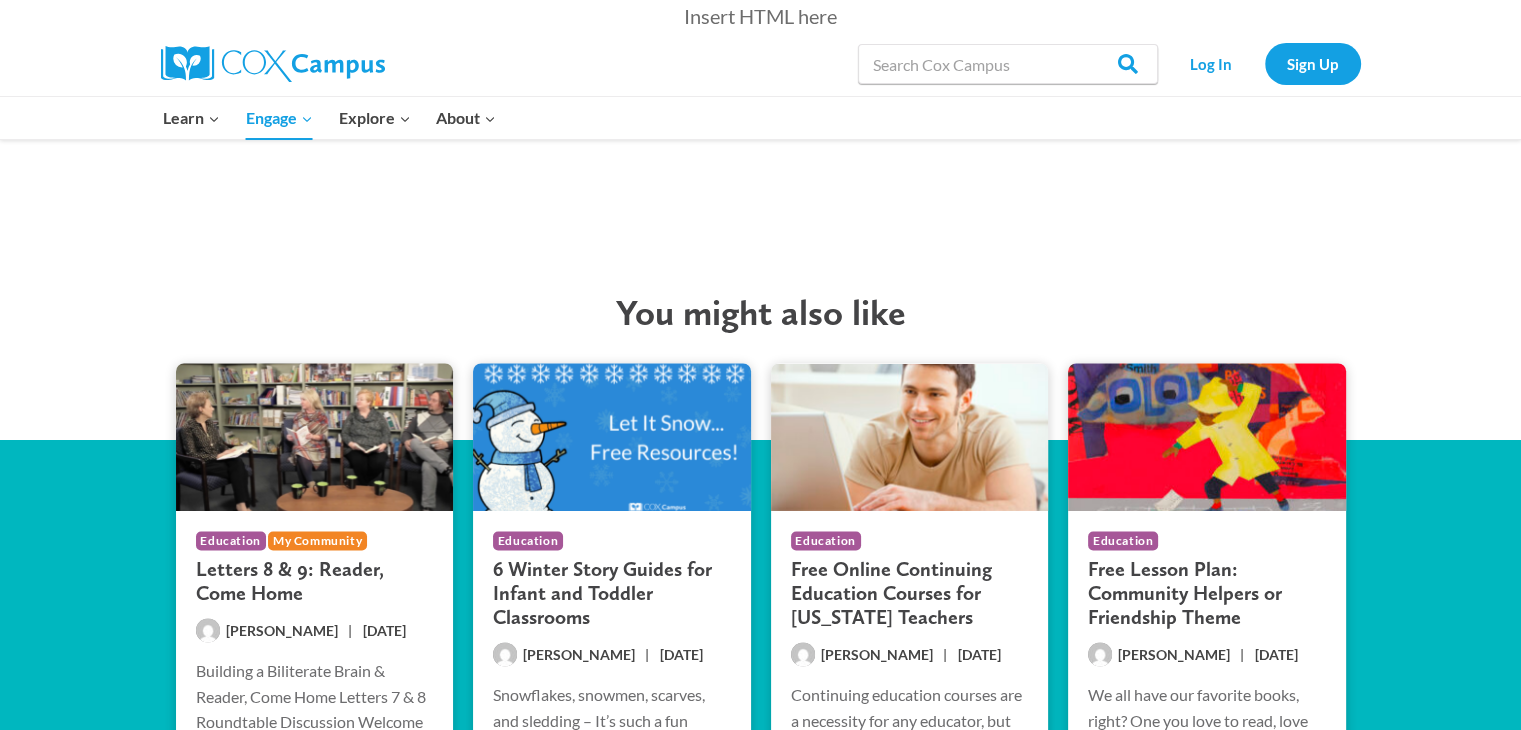 click on "Free Online Continuing Education Courses for [US_STATE] Teachers" at bounding box center [910, 592] 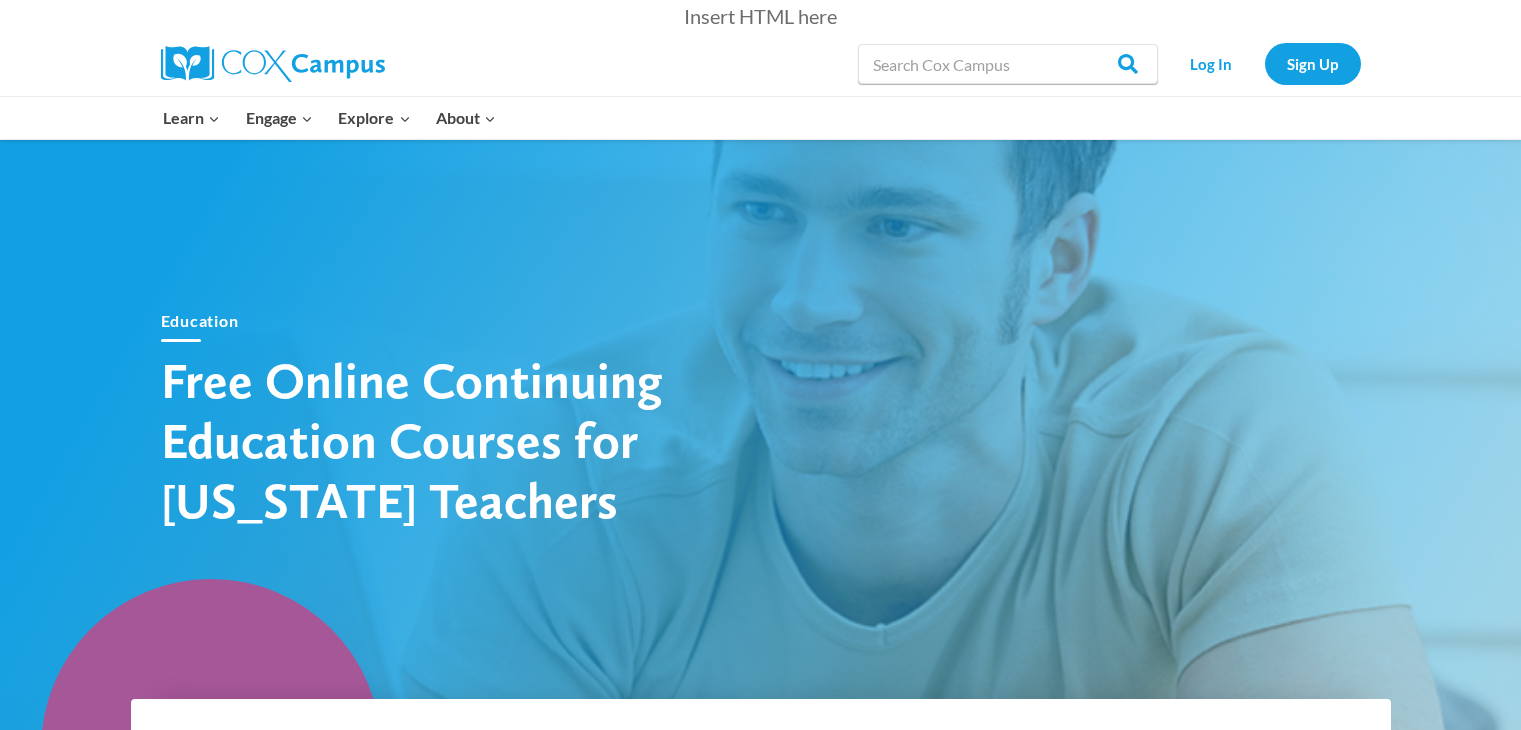 scroll, scrollTop: 0, scrollLeft: 0, axis: both 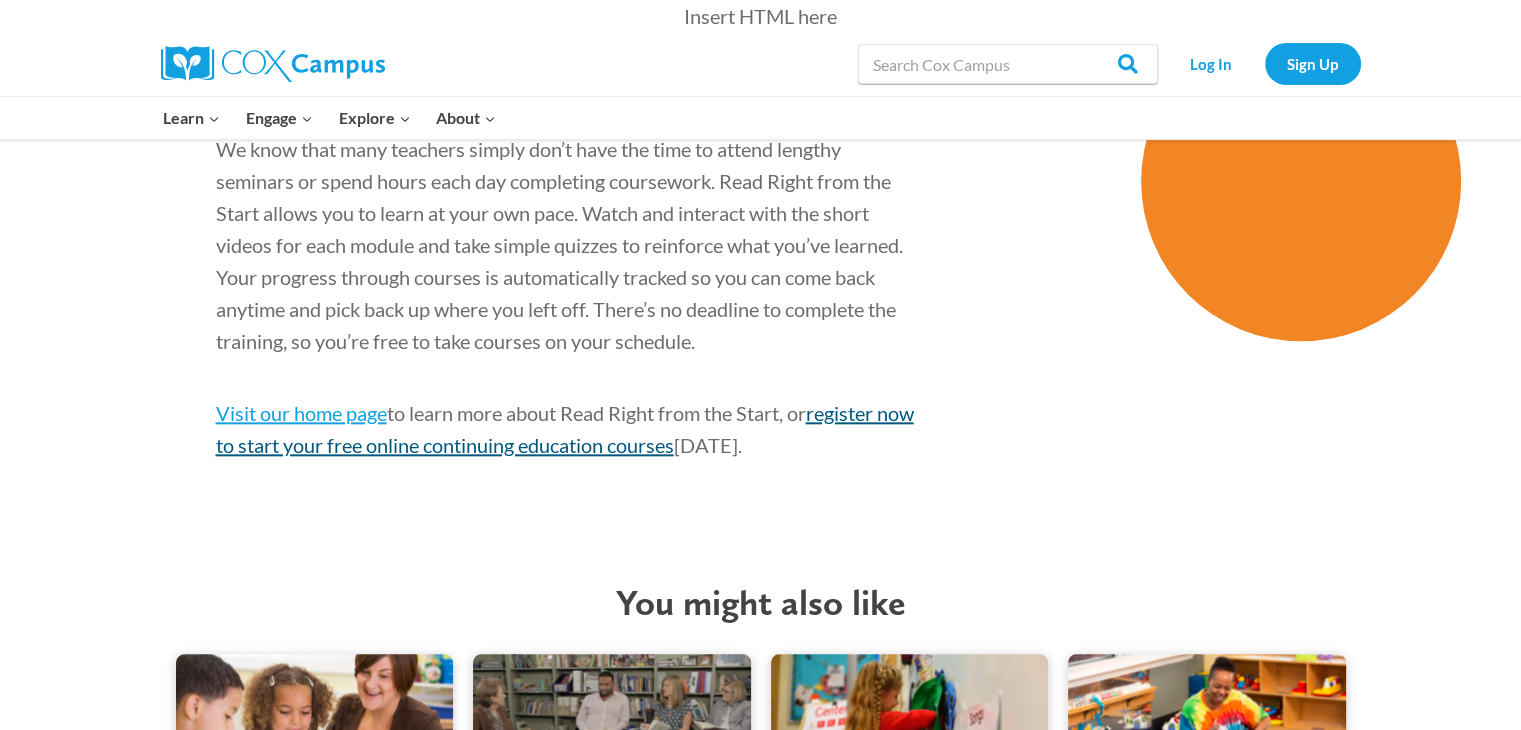 click on "register now to start your free online continuing education courses" at bounding box center (565, 429) 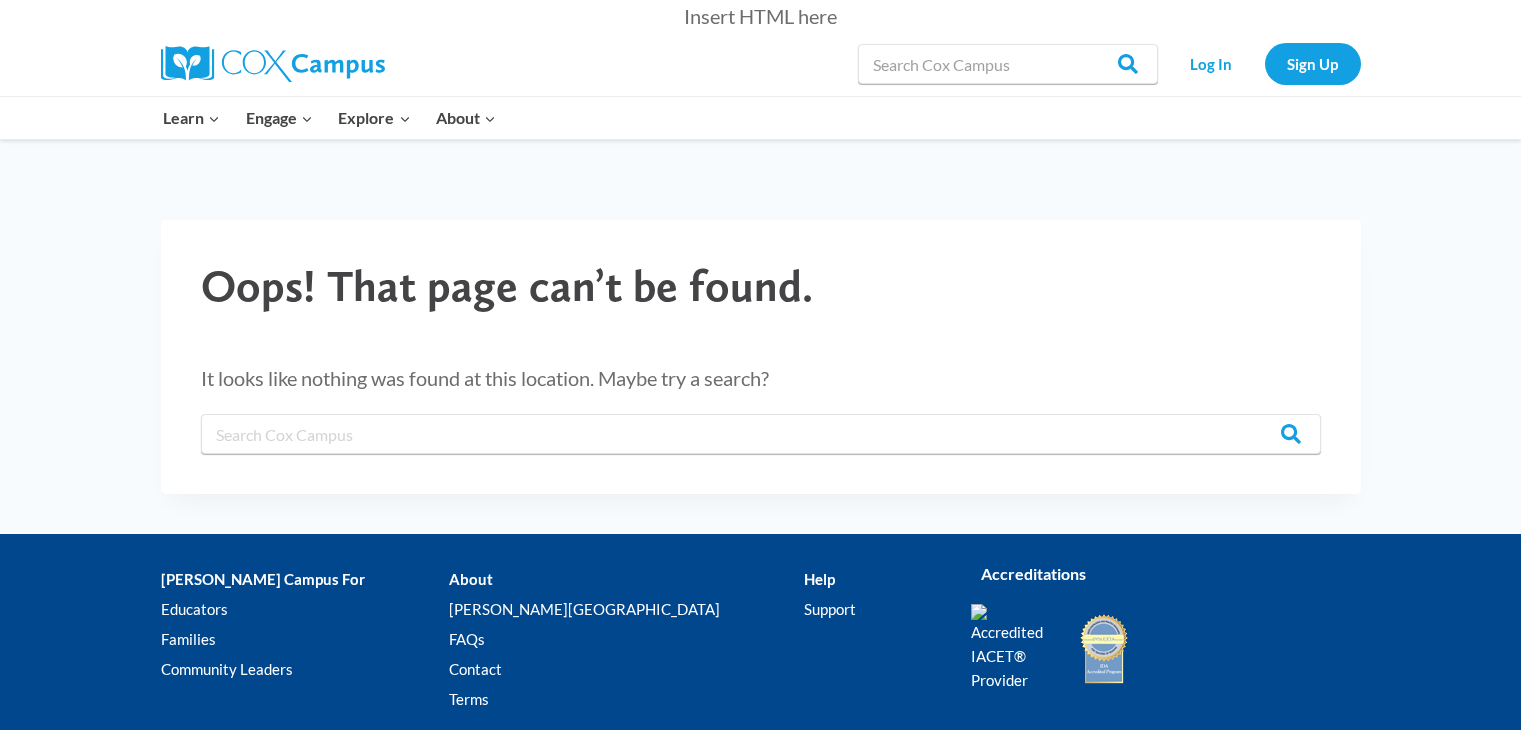 scroll, scrollTop: 0, scrollLeft: 0, axis: both 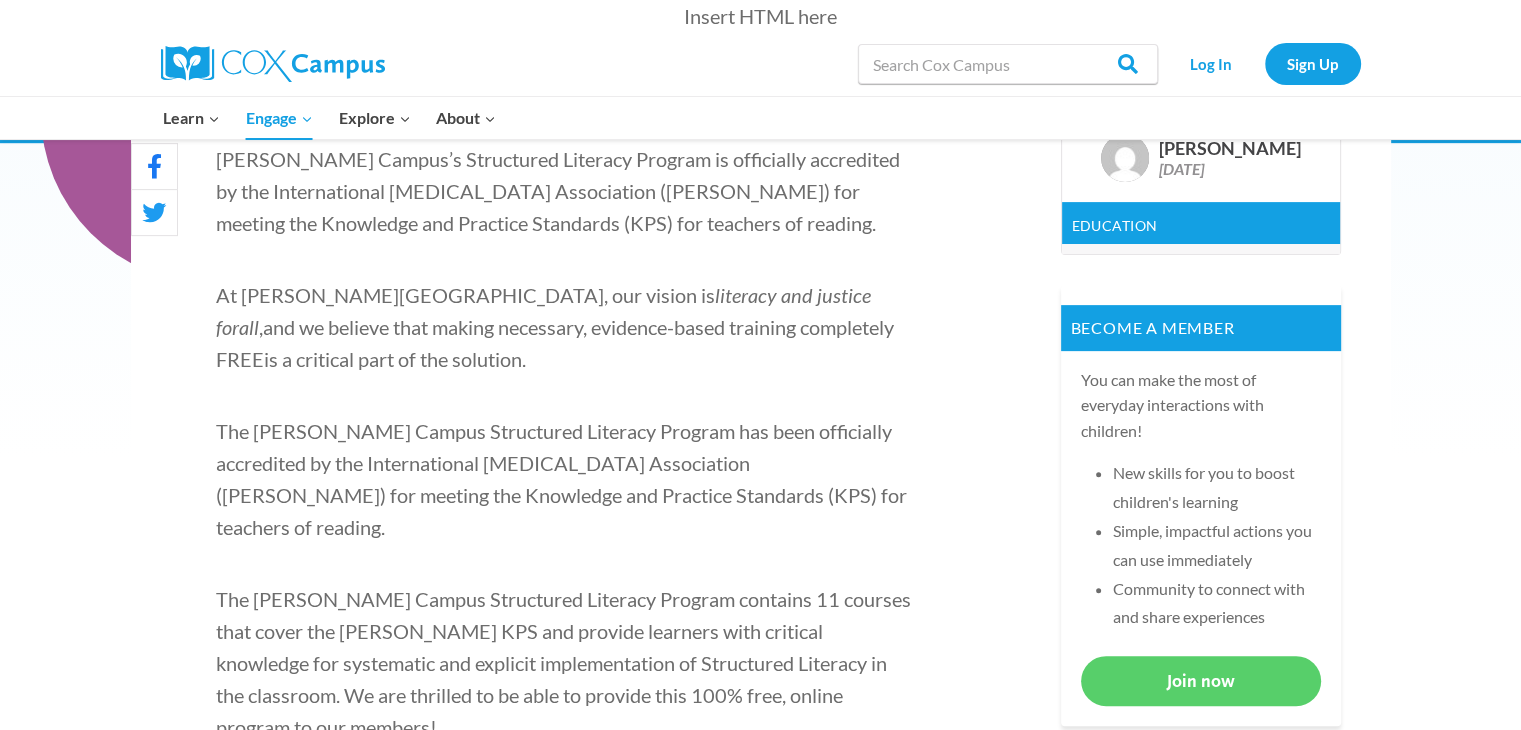 drag, startPoint x: 1528, startPoint y: 111, endPoint x: 1521, endPoint y: 205, distance: 94.26028 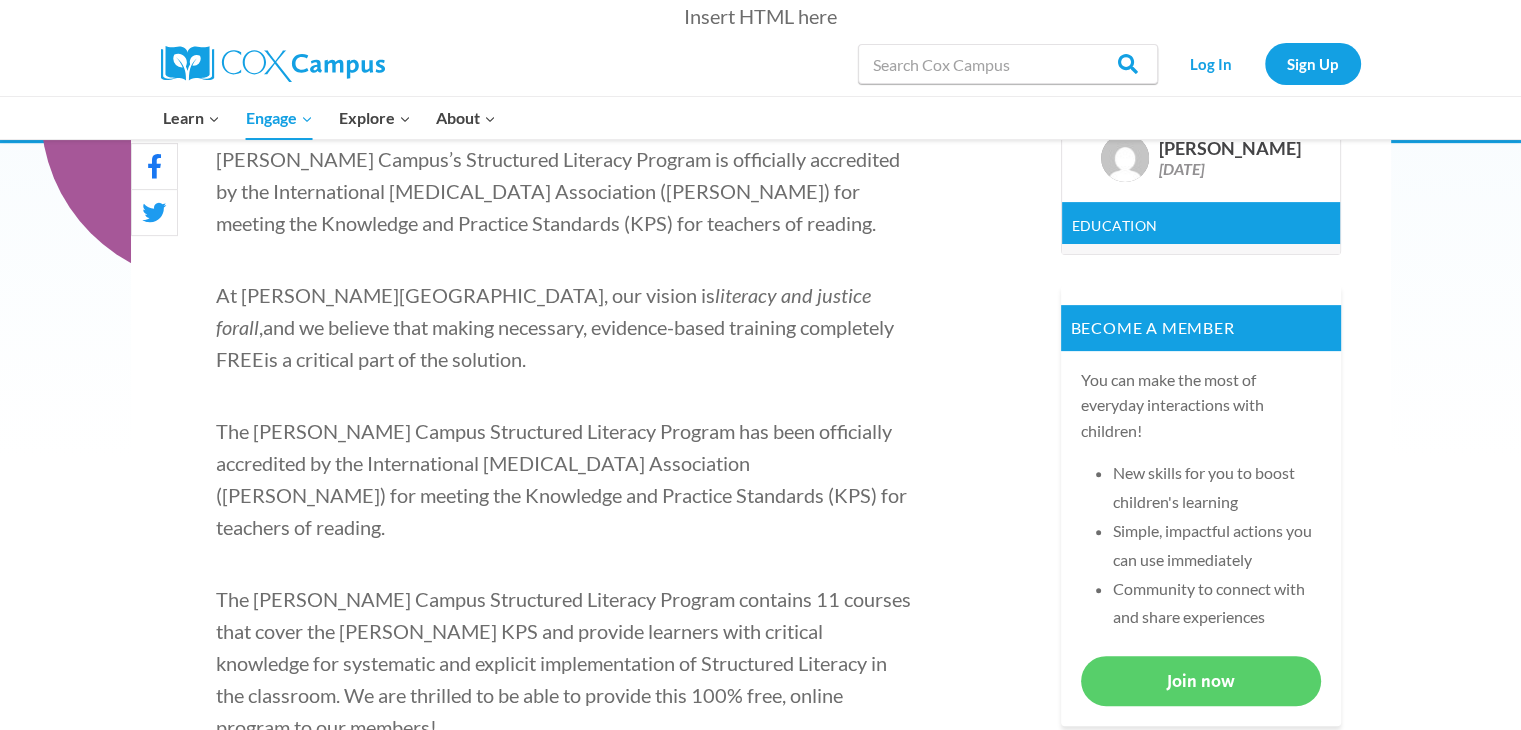 click on "Skip to content
Insert HTML here
Search in https://coxcampus.org/
Search
Search
Log In
Sign Up
Learn Expand
PK-5 Structured Literacy Program
En español
Early Care and Learning
Coaching
Social-Emotional Health
Healthcare
All Courses
Engage Expand
Yearlong Learning Journey
Creating a Group (PLC) Expand
Overview
Getting Started
Cox Campus Group Request Form
Talk With Me Baby Integration Guide
Literacy & Justice for All Curriculum Resources
Lectures & Webinars" at bounding box center (760, 1866) 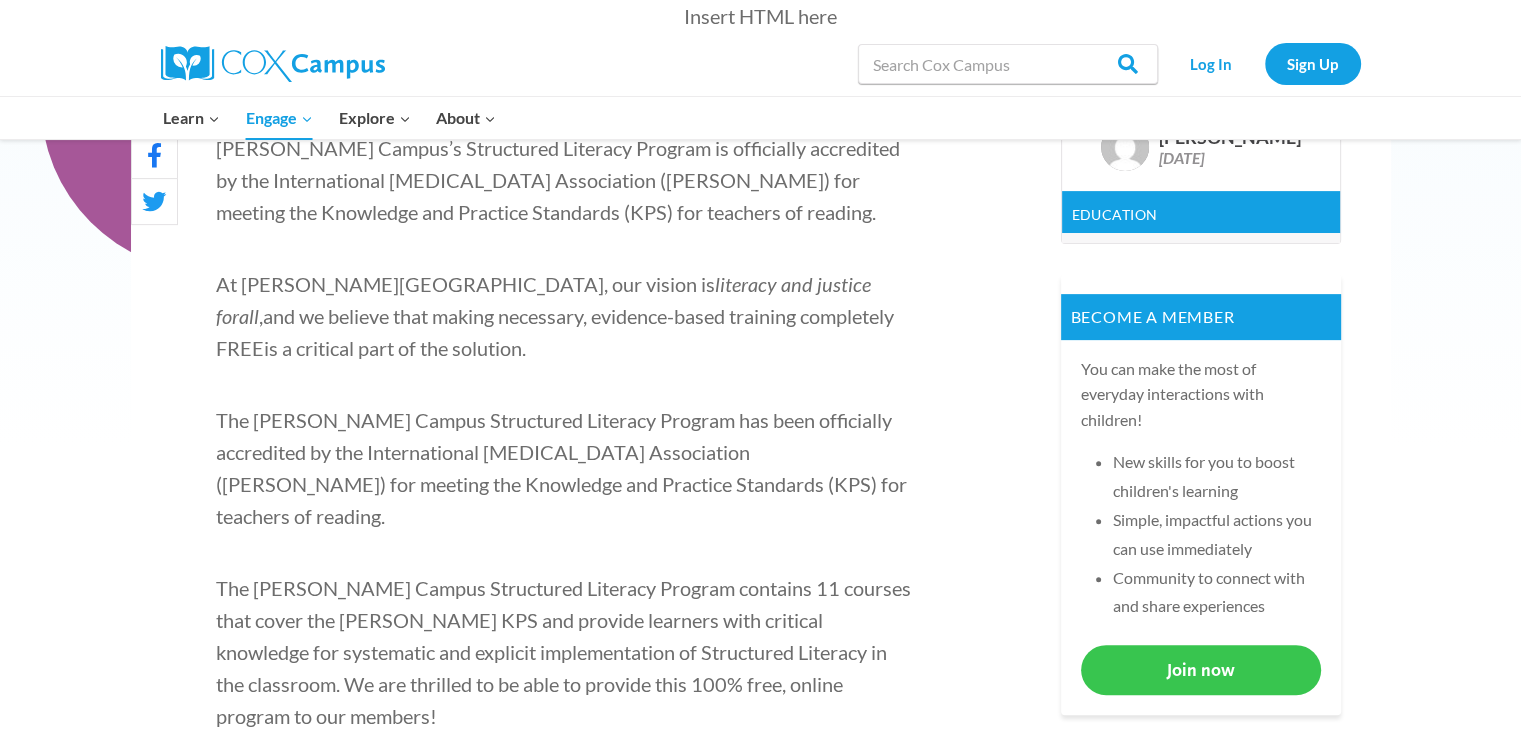 click on "Join now" at bounding box center [1201, 669] 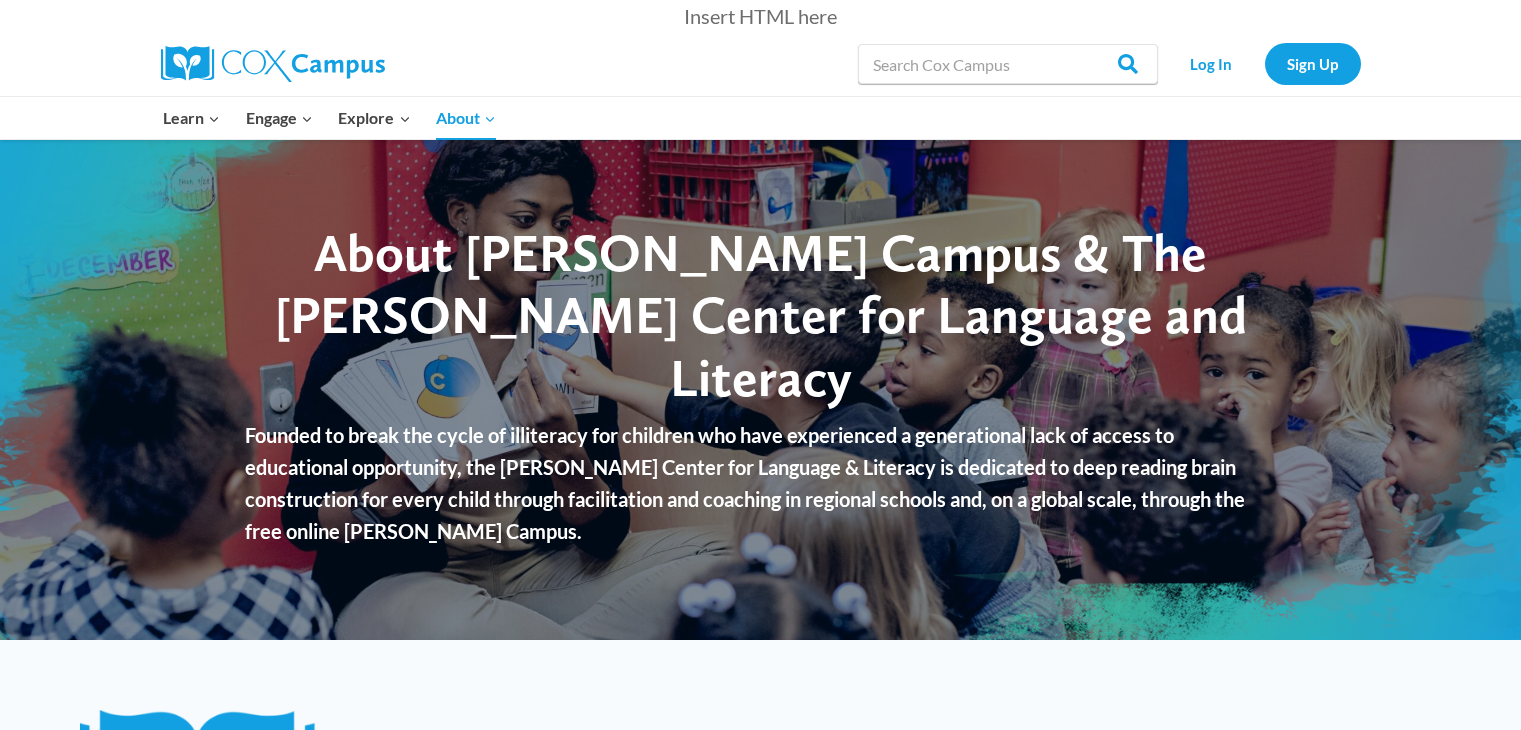 scroll, scrollTop: 0, scrollLeft: 0, axis: both 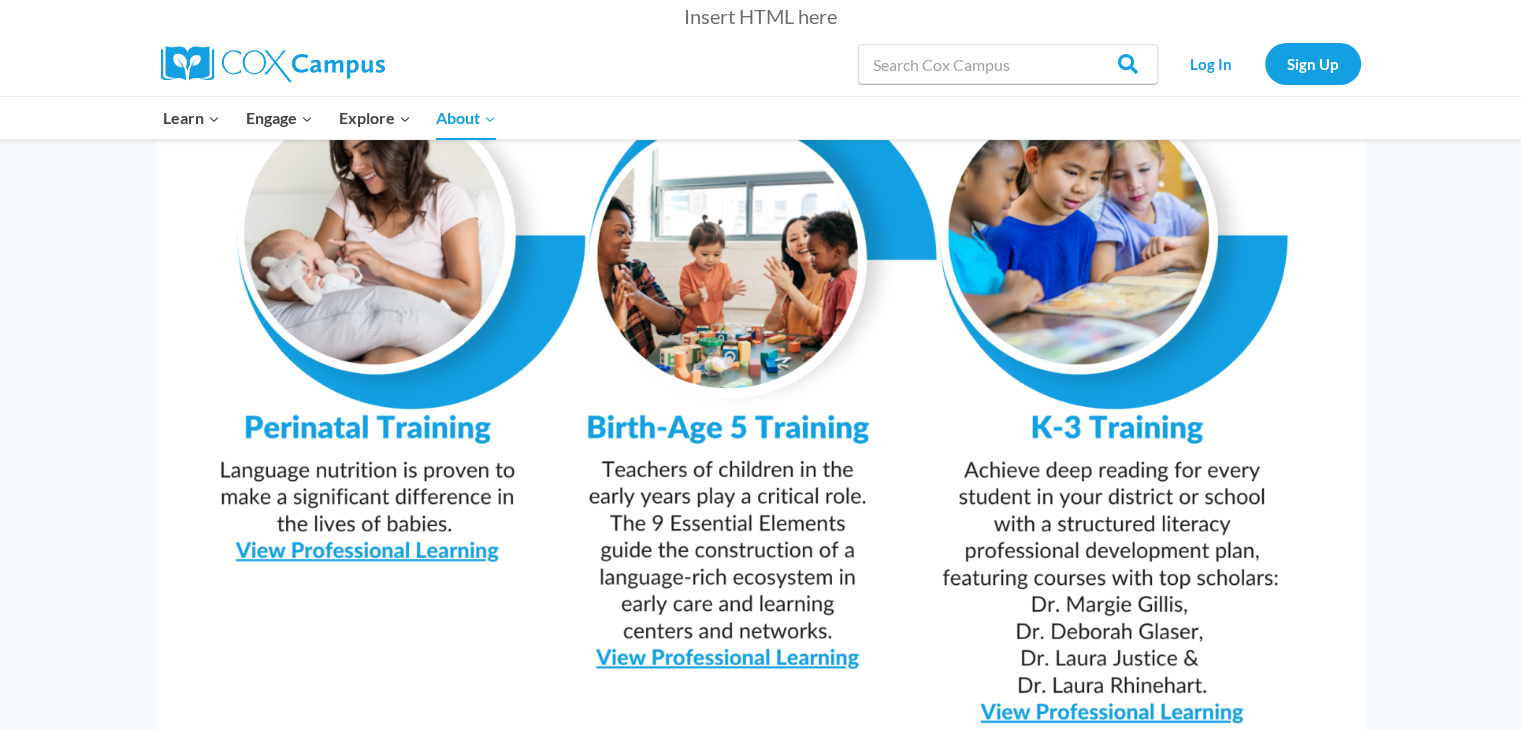 click at bounding box center (761, 314) 